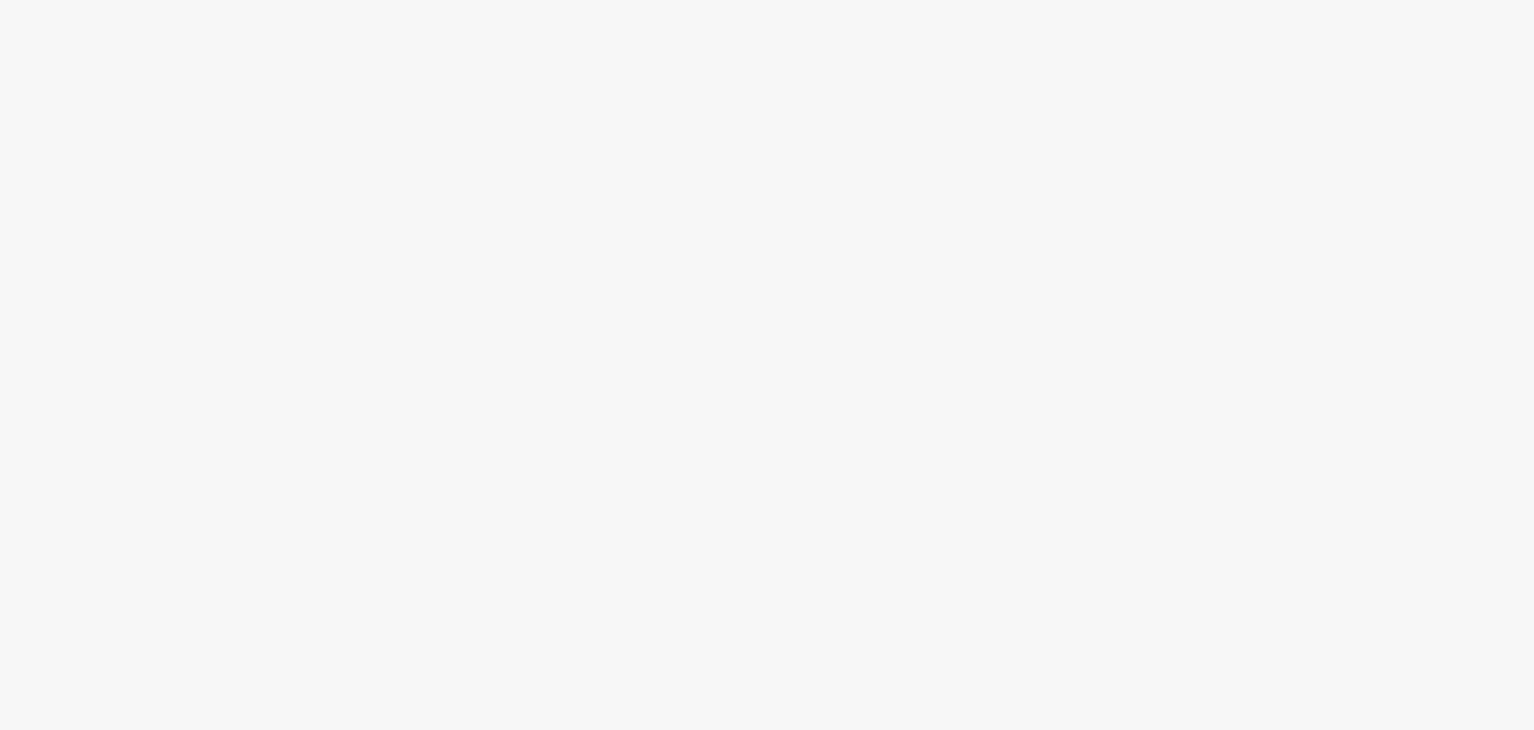 scroll, scrollTop: 0, scrollLeft: 0, axis: both 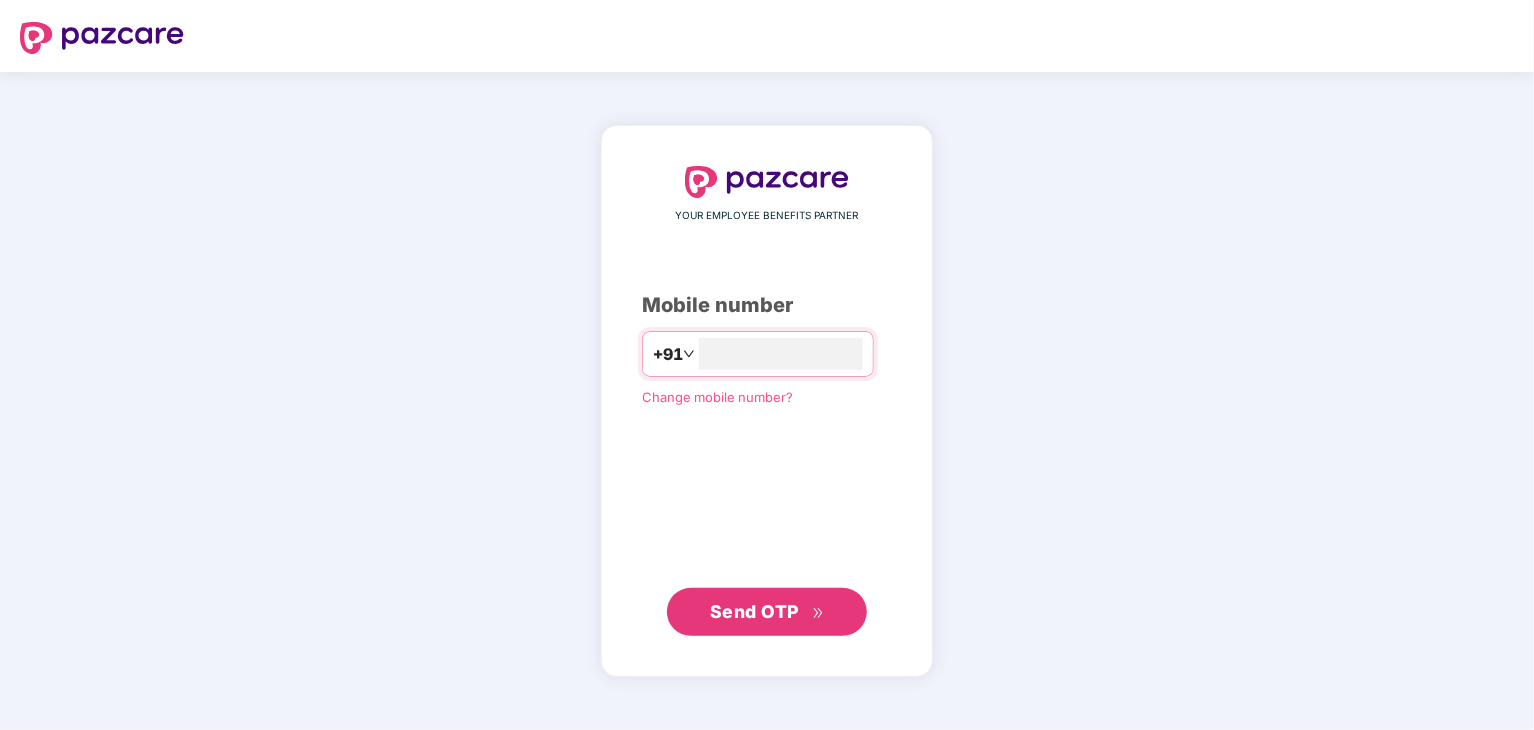 type on "**********" 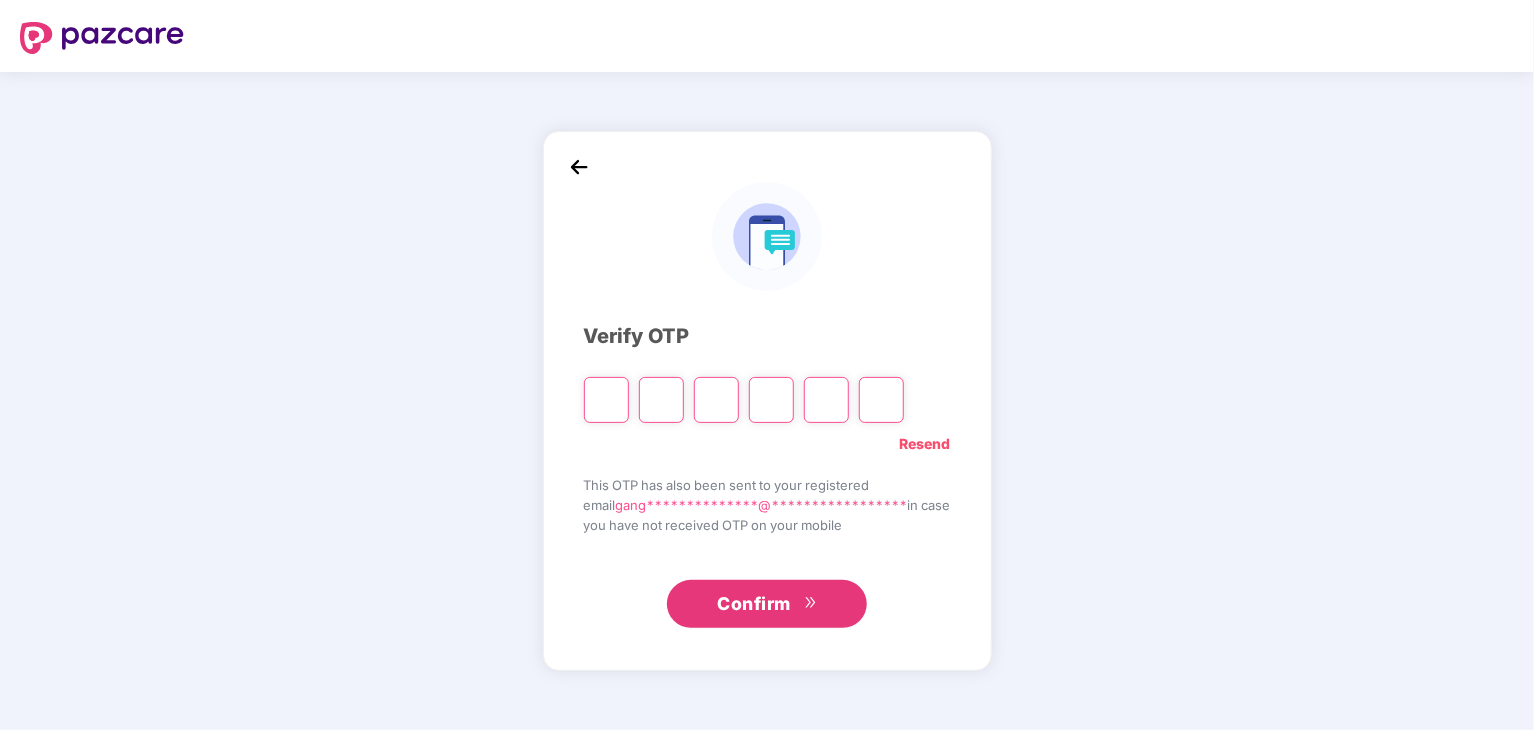 type on "*" 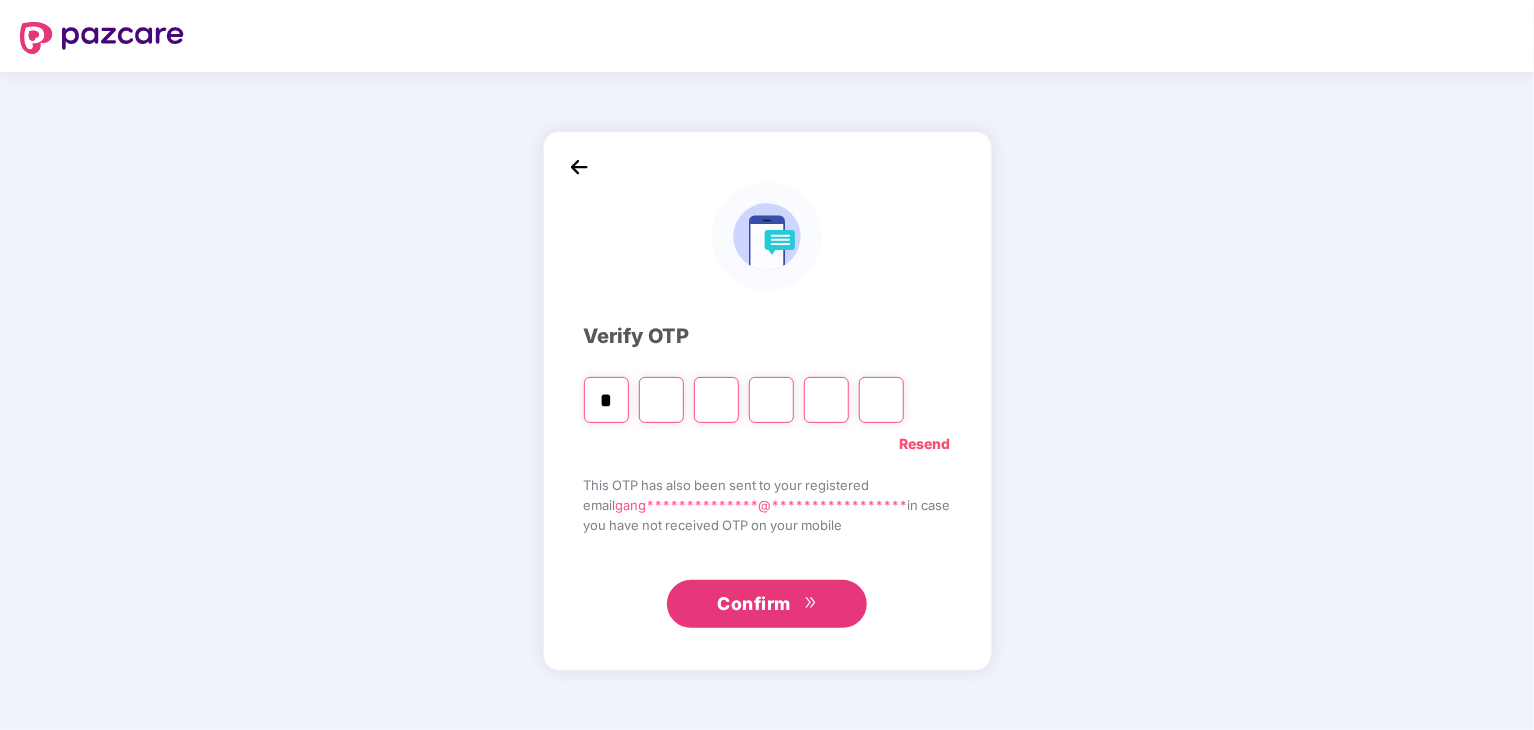 type on "*" 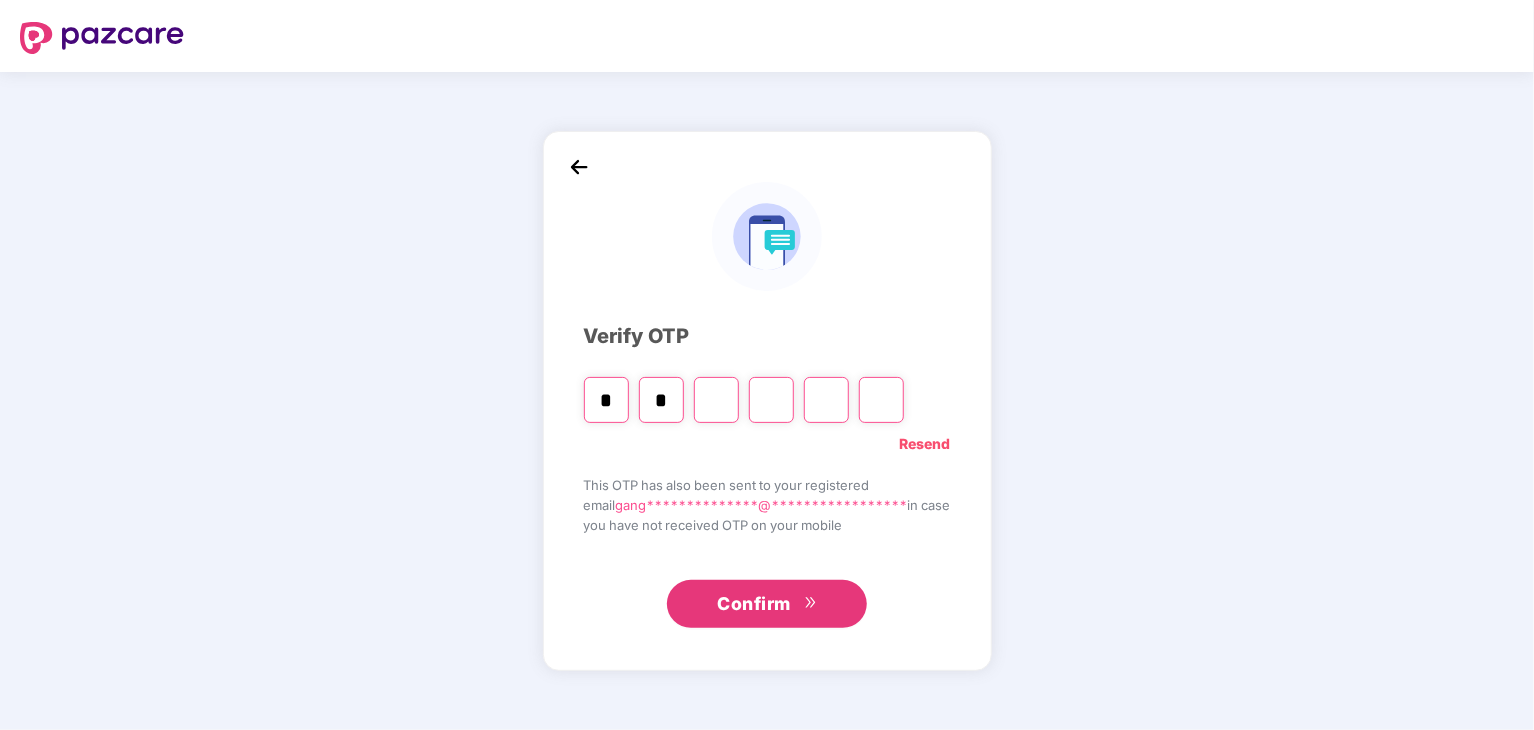 type on "*" 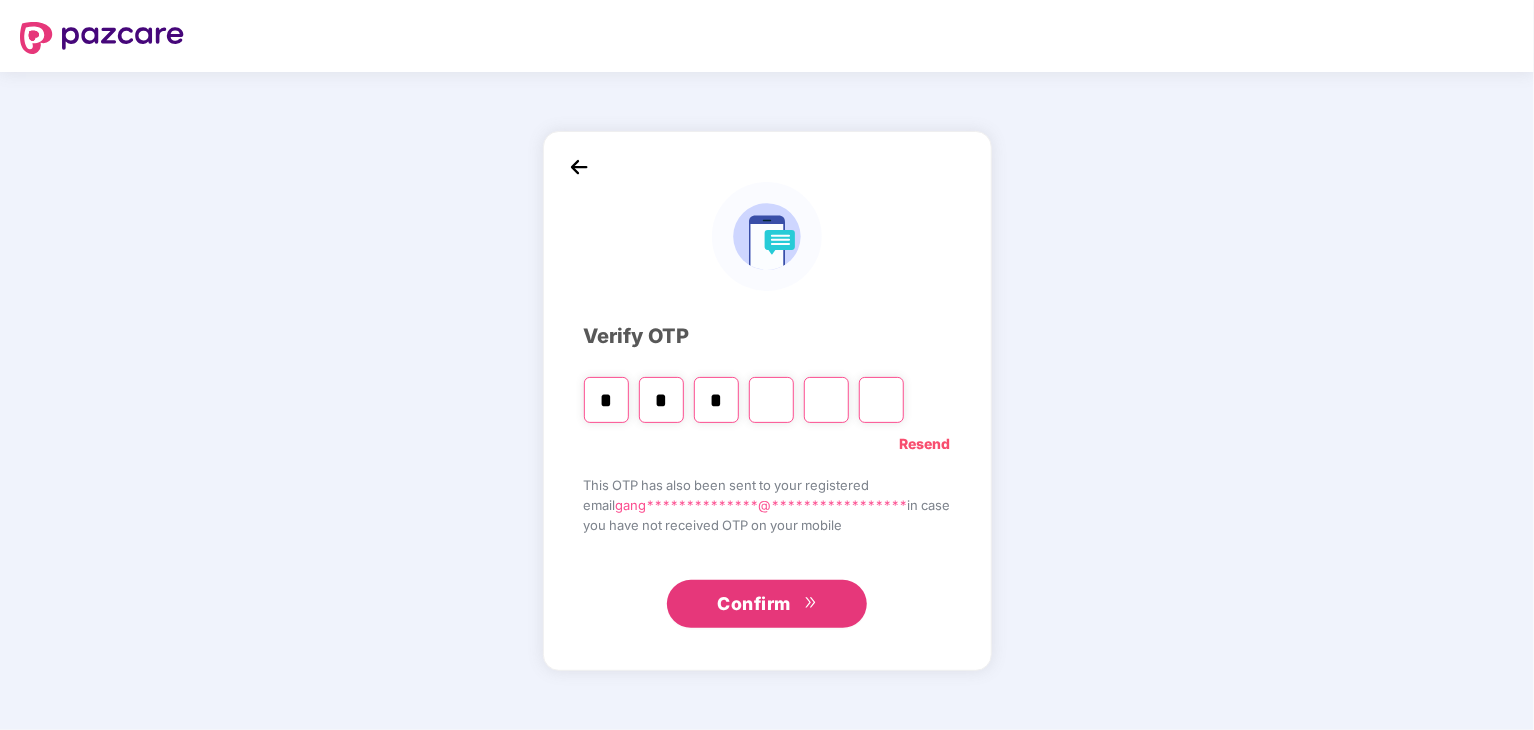 type on "*" 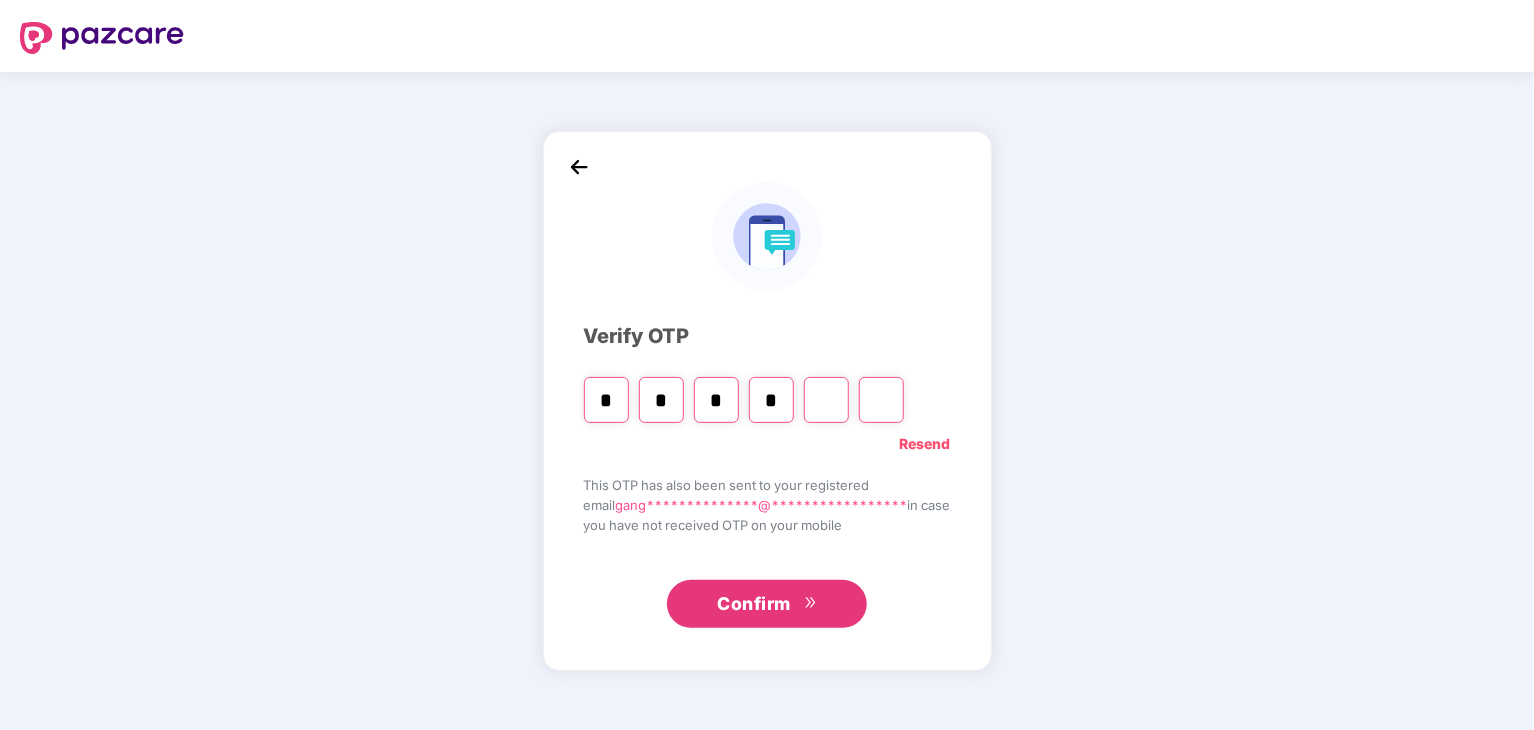 type on "*" 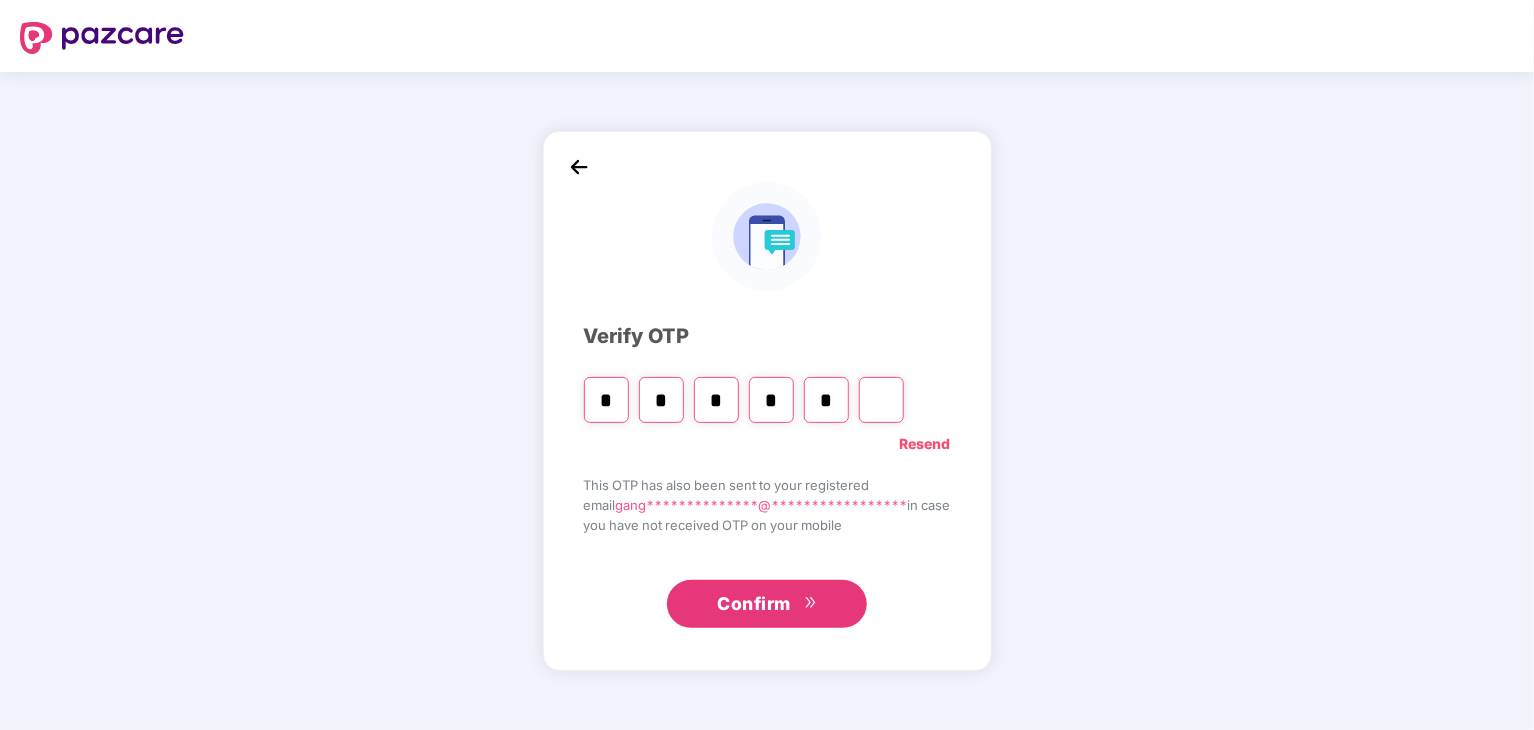 type on "*" 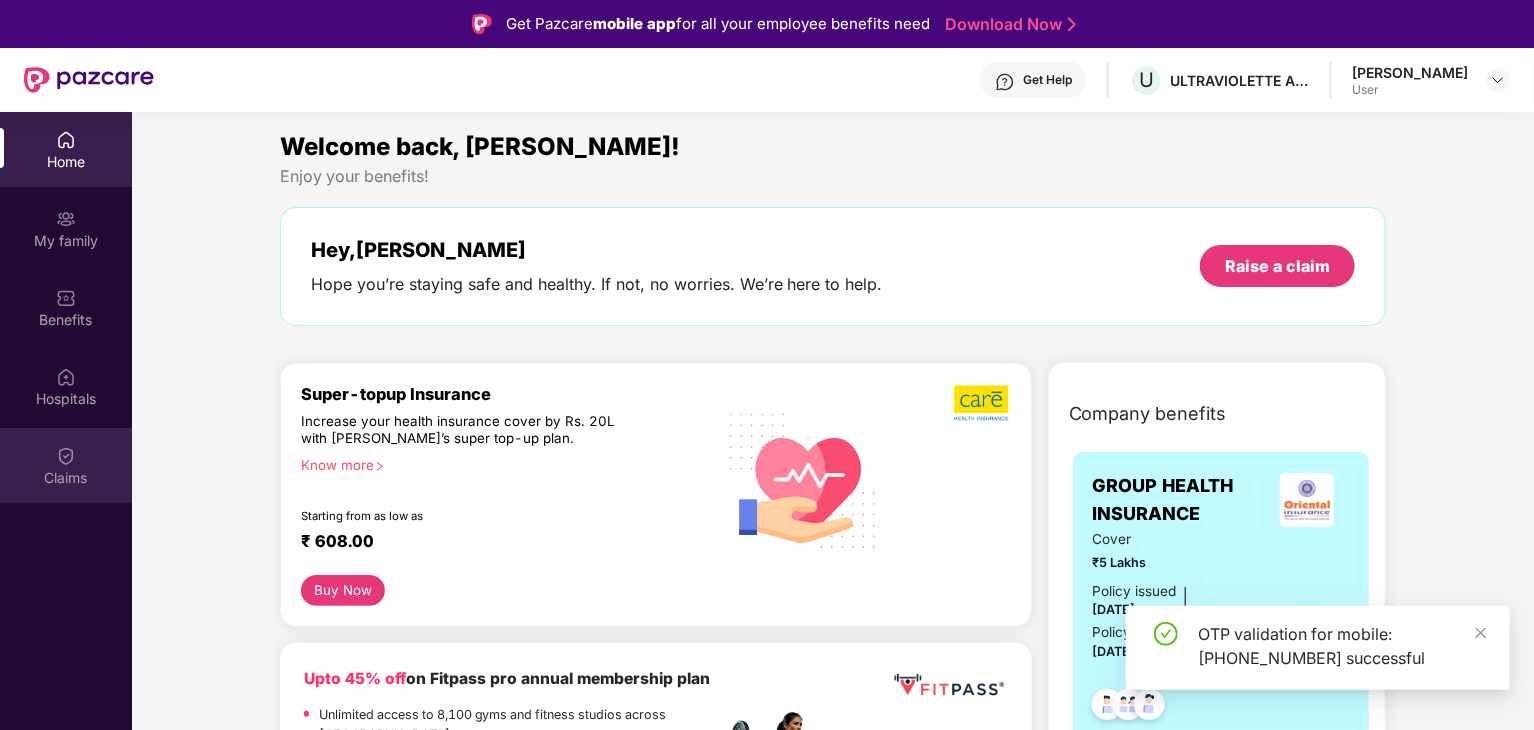 click at bounding box center [66, 456] 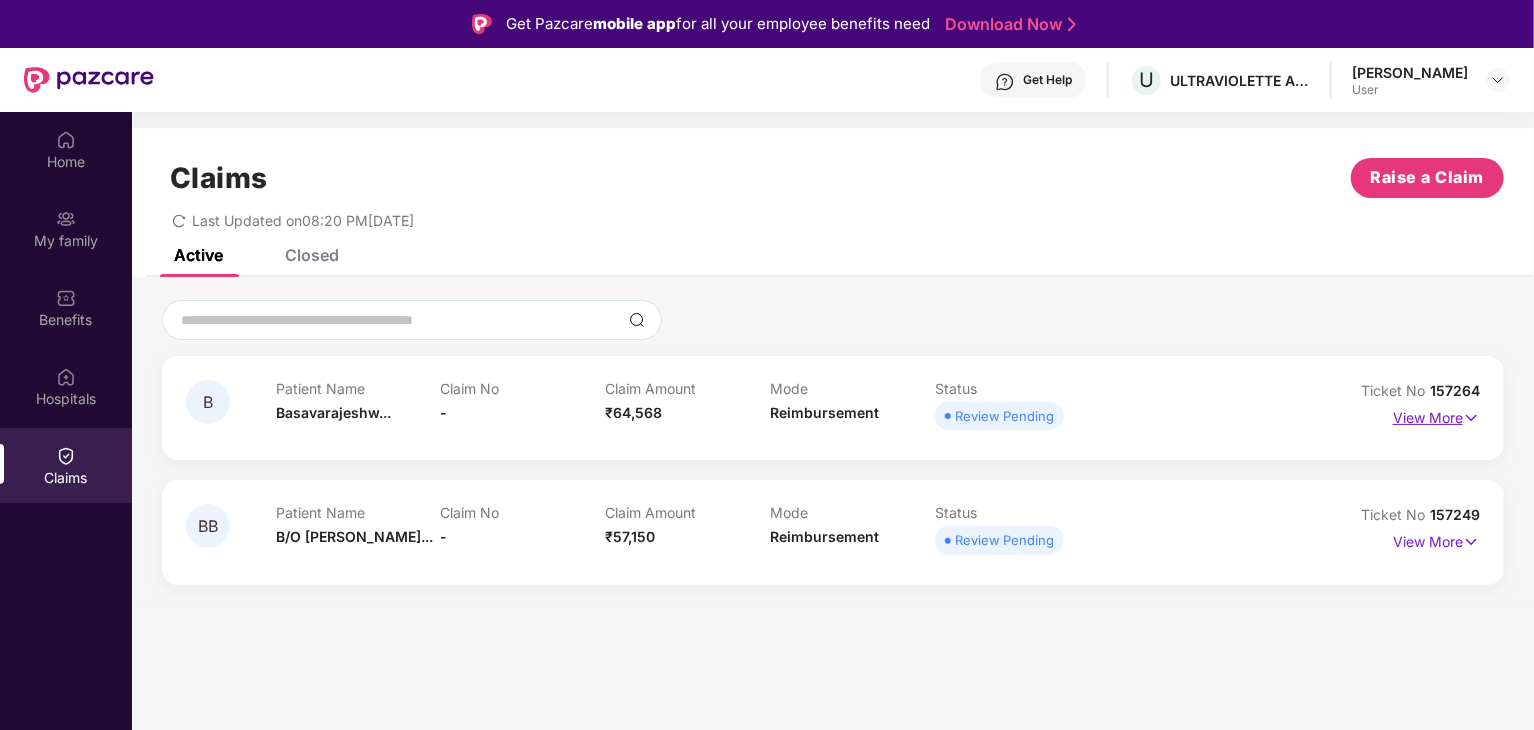 click on "View More" at bounding box center (1436, 415) 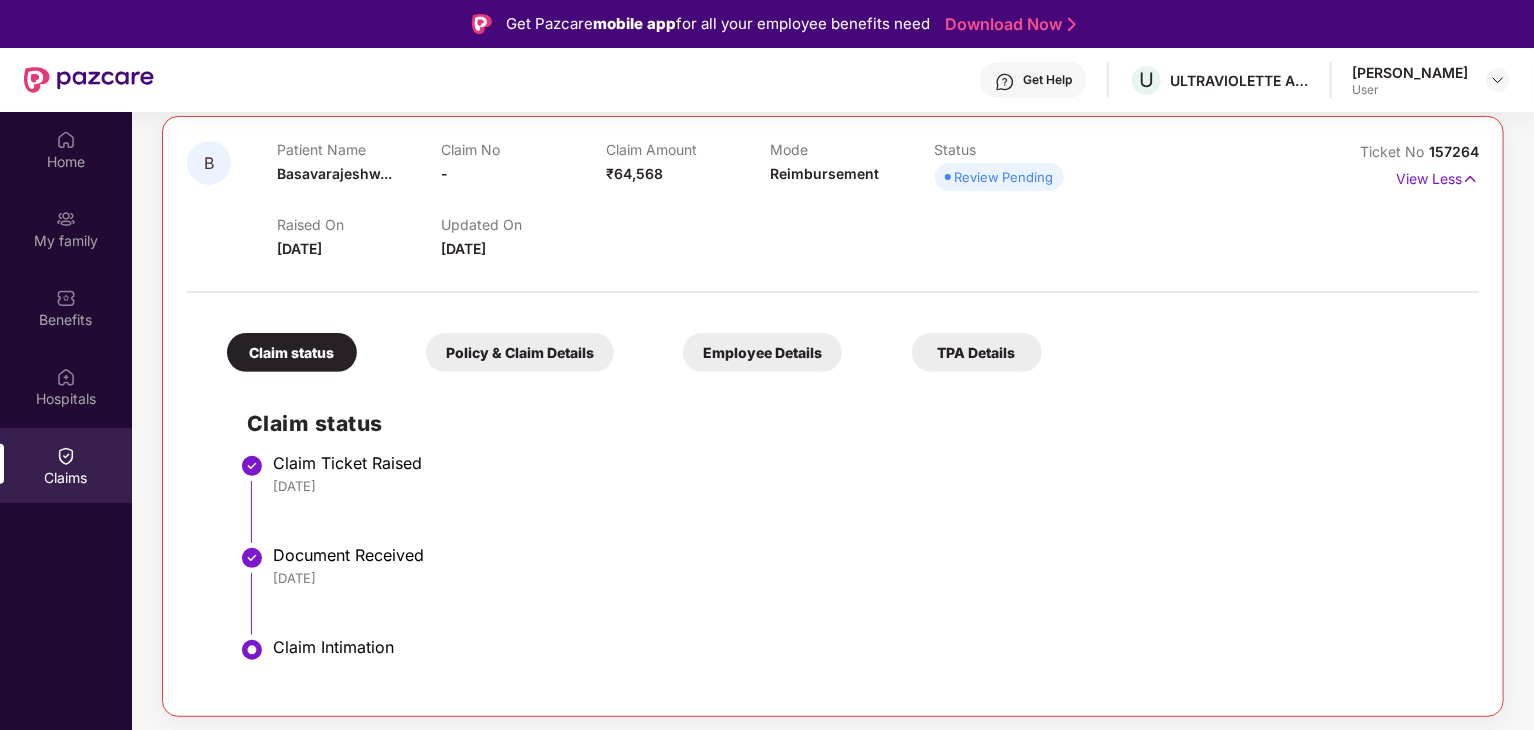 scroll, scrollTop: 259, scrollLeft: 0, axis: vertical 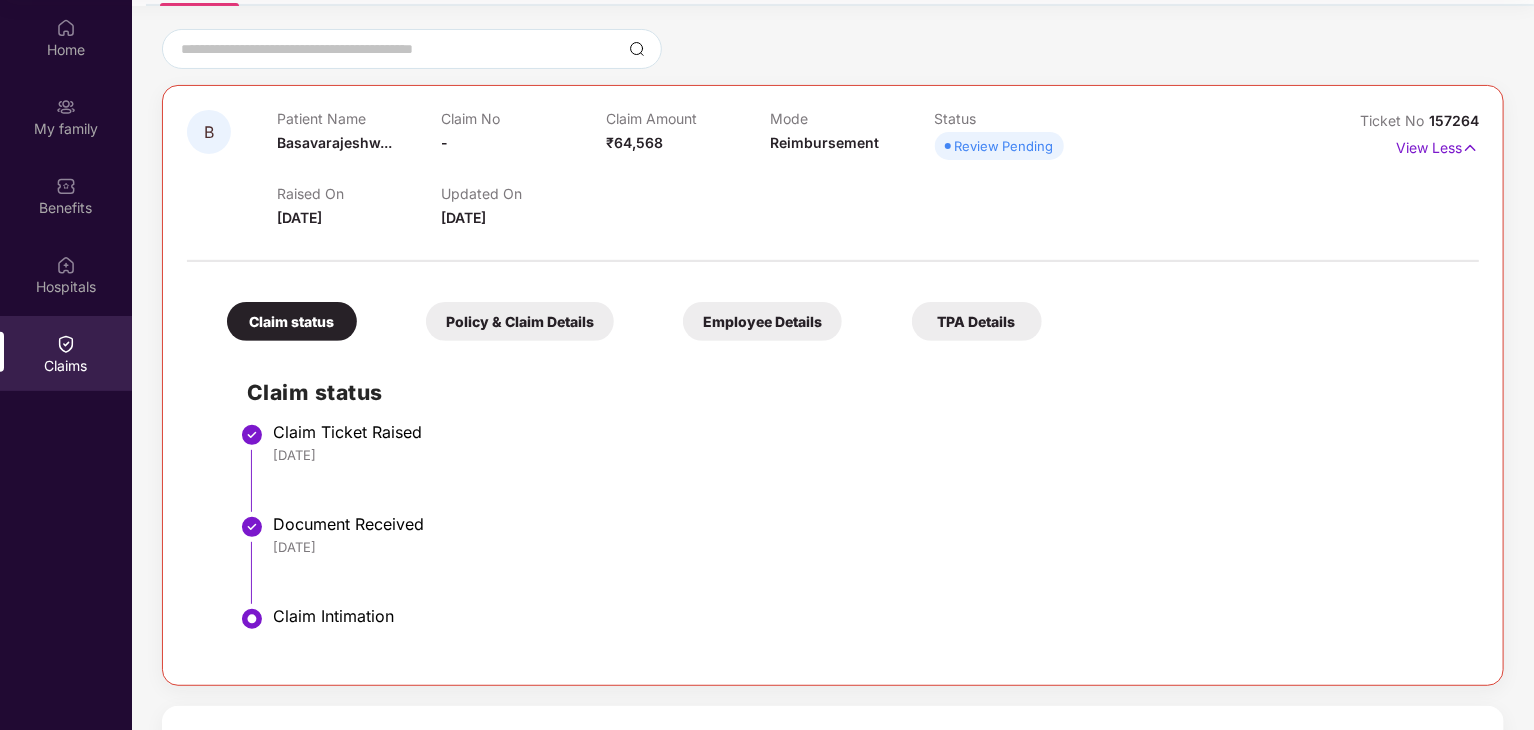 drag, startPoint x: 1430, startPoint y: 156, endPoint x: 1423, endPoint y: 188, distance: 32.75668 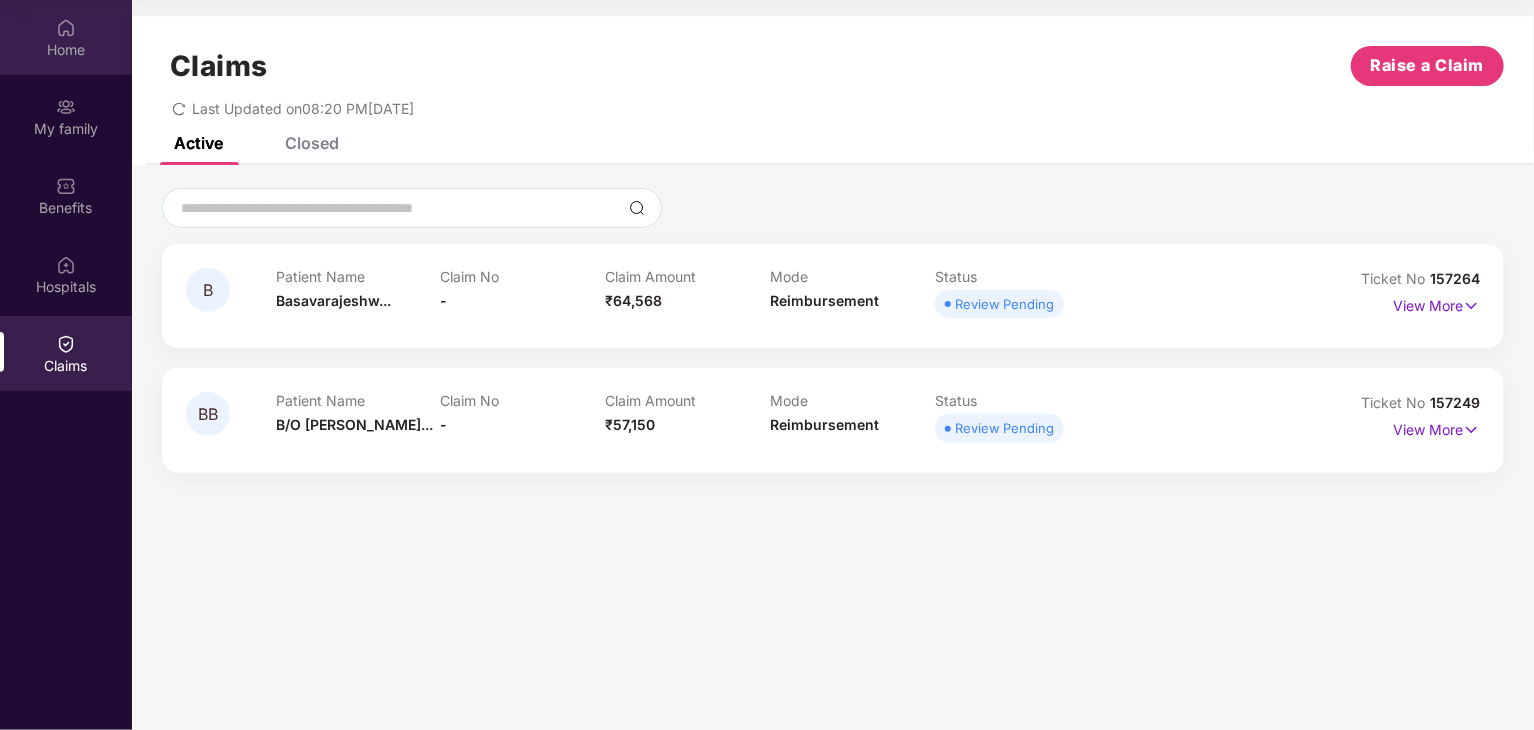 click on "Home" at bounding box center [66, 50] 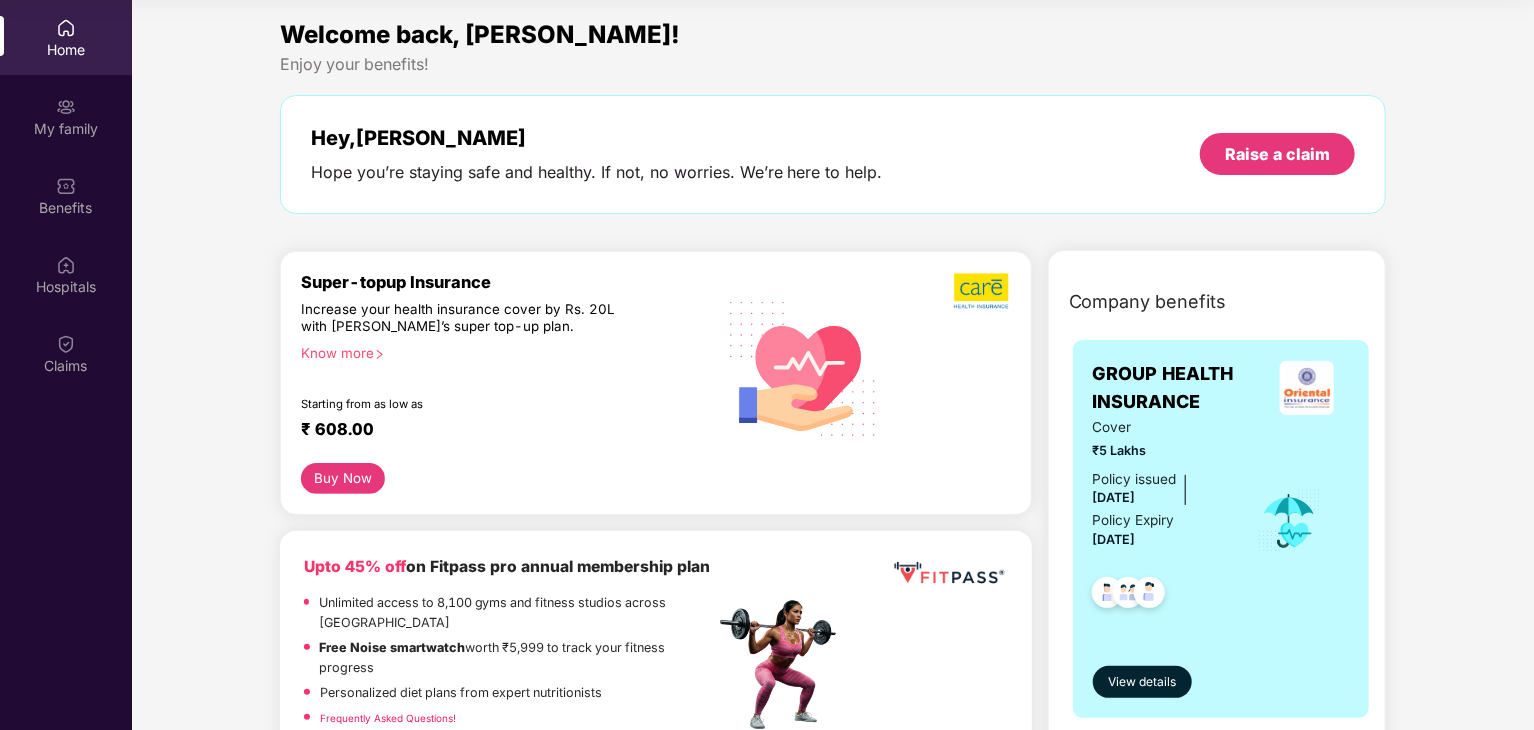 scroll, scrollTop: 0, scrollLeft: 0, axis: both 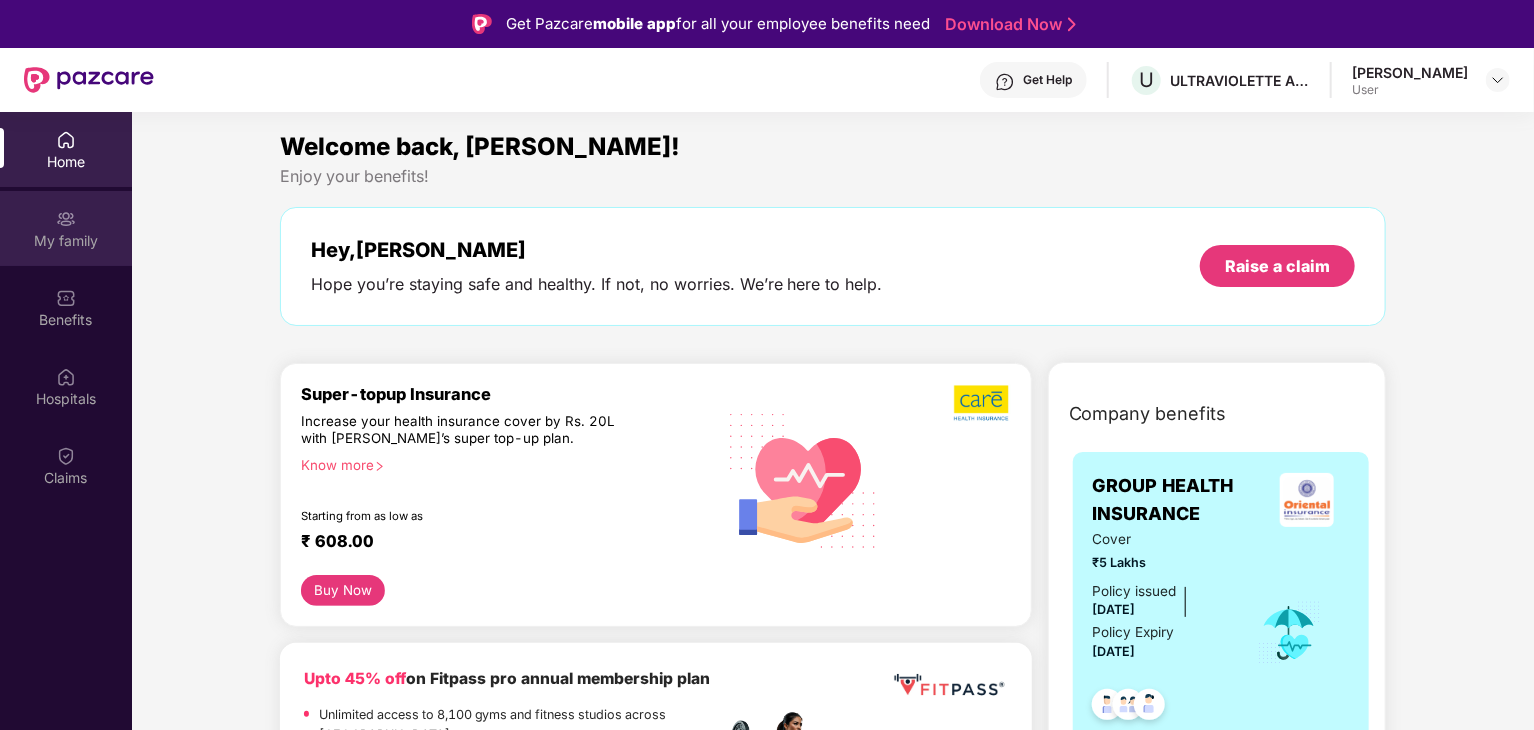 click on "My family" at bounding box center (66, 241) 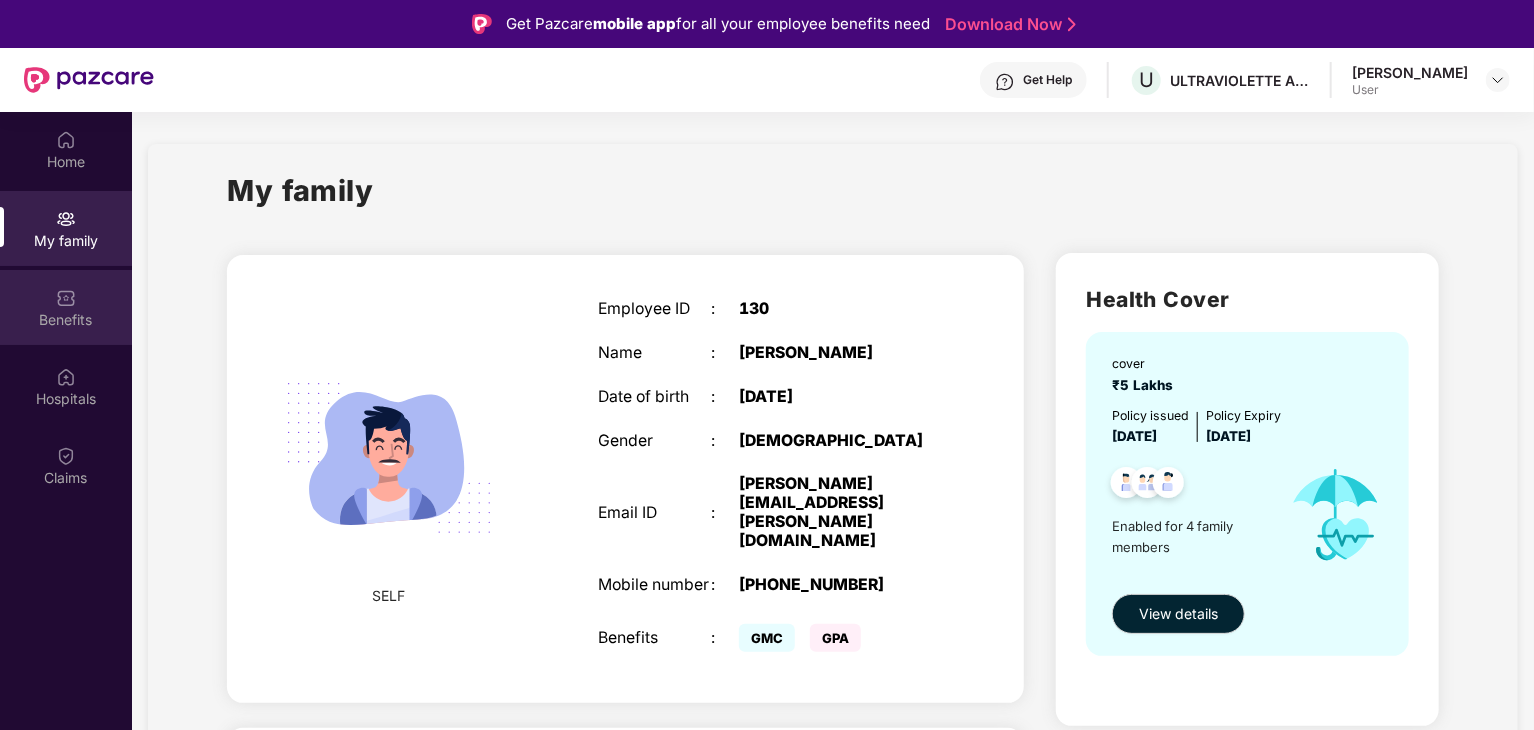 click at bounding box center [66, 298] 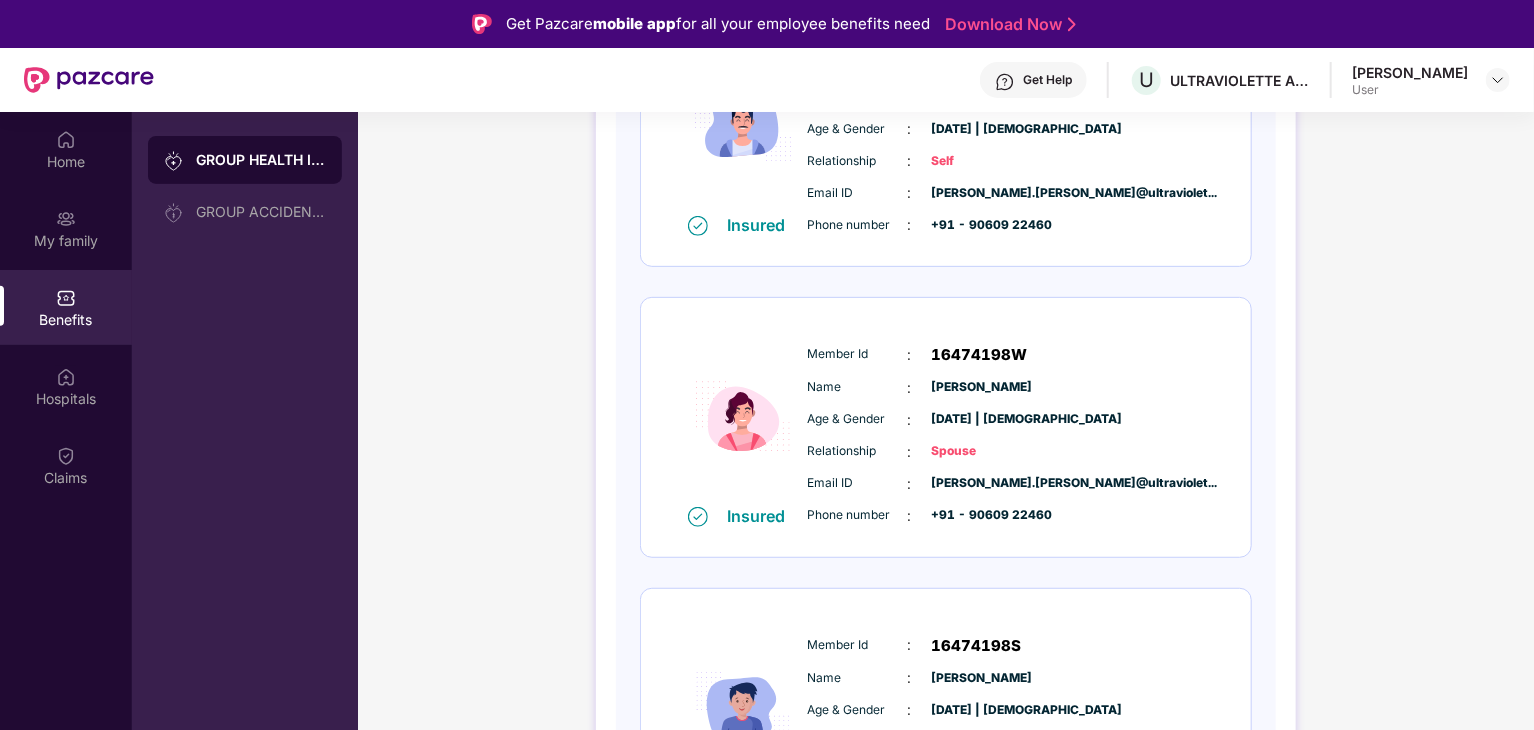 scroll, scrollTop: 842, scrollLeft: 0, axis: vertical 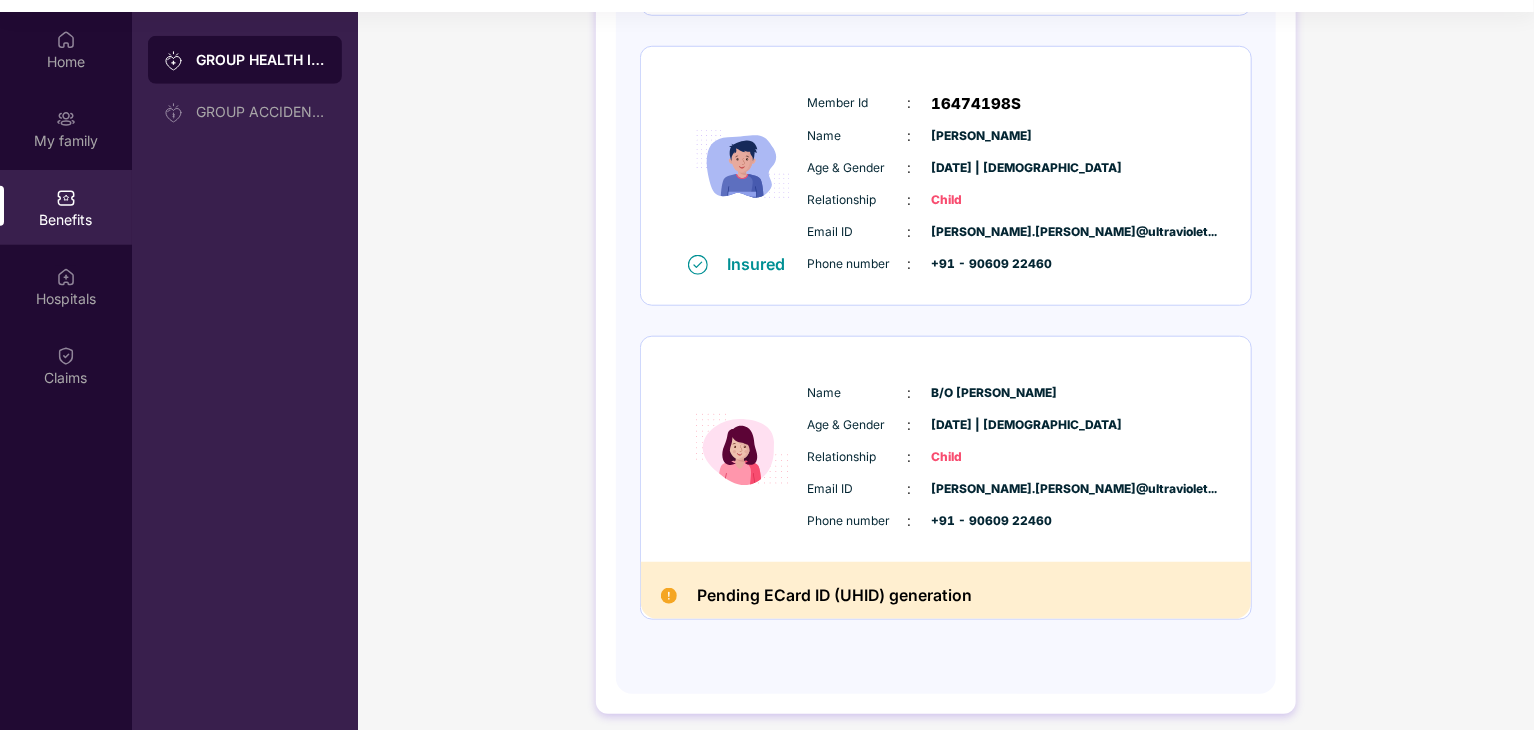 drag, startPoint x: 949, startPoint y: 421, endPoint x: 684, endPoint y: 365, distance: 270.85236 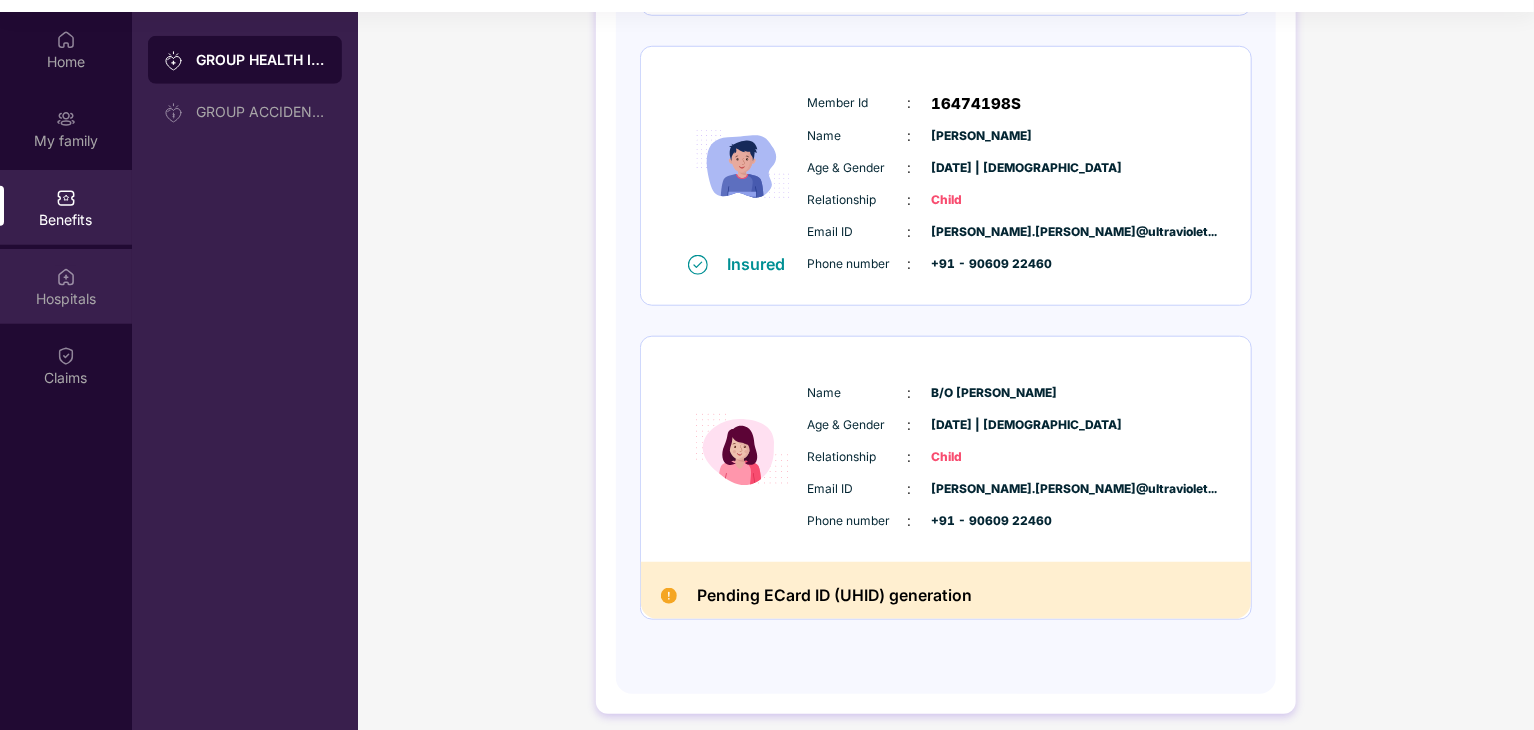click on "Hospitals" at bounding box center (66, 299) 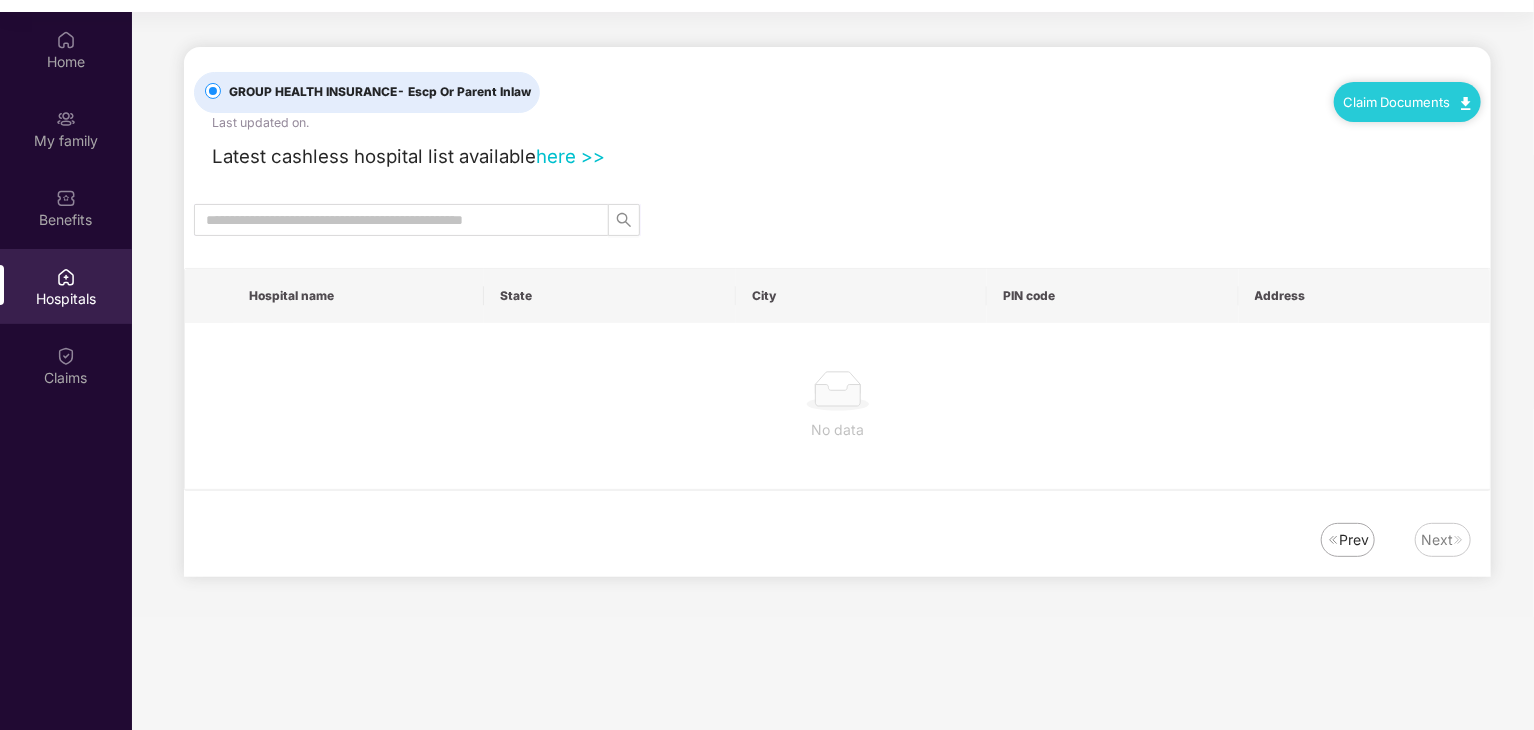 scroll, scrollTop: 0, scrollLeft: 0, axis: both 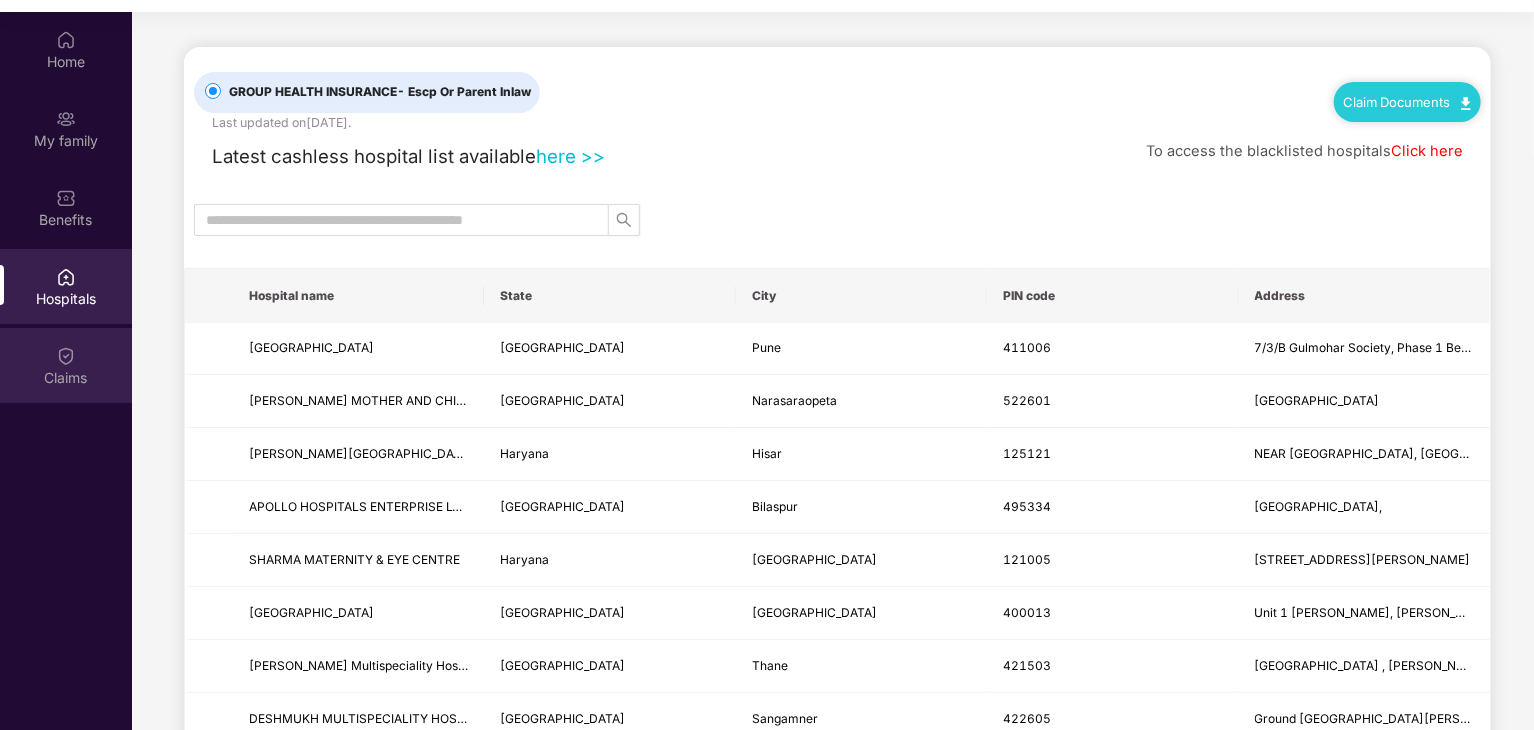 click at bounding box center (66, 356) 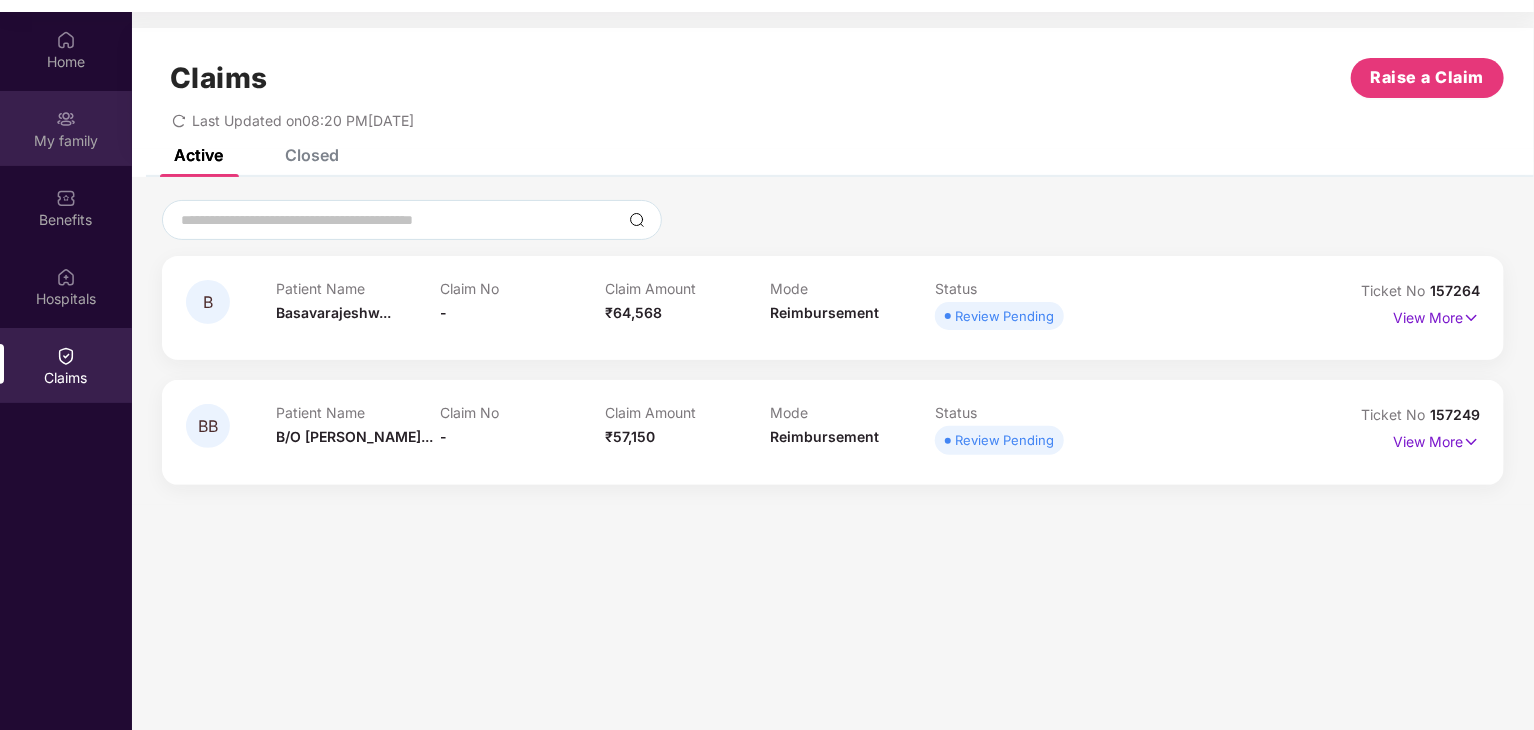 click on "My family" at bounding box center (66, 141) 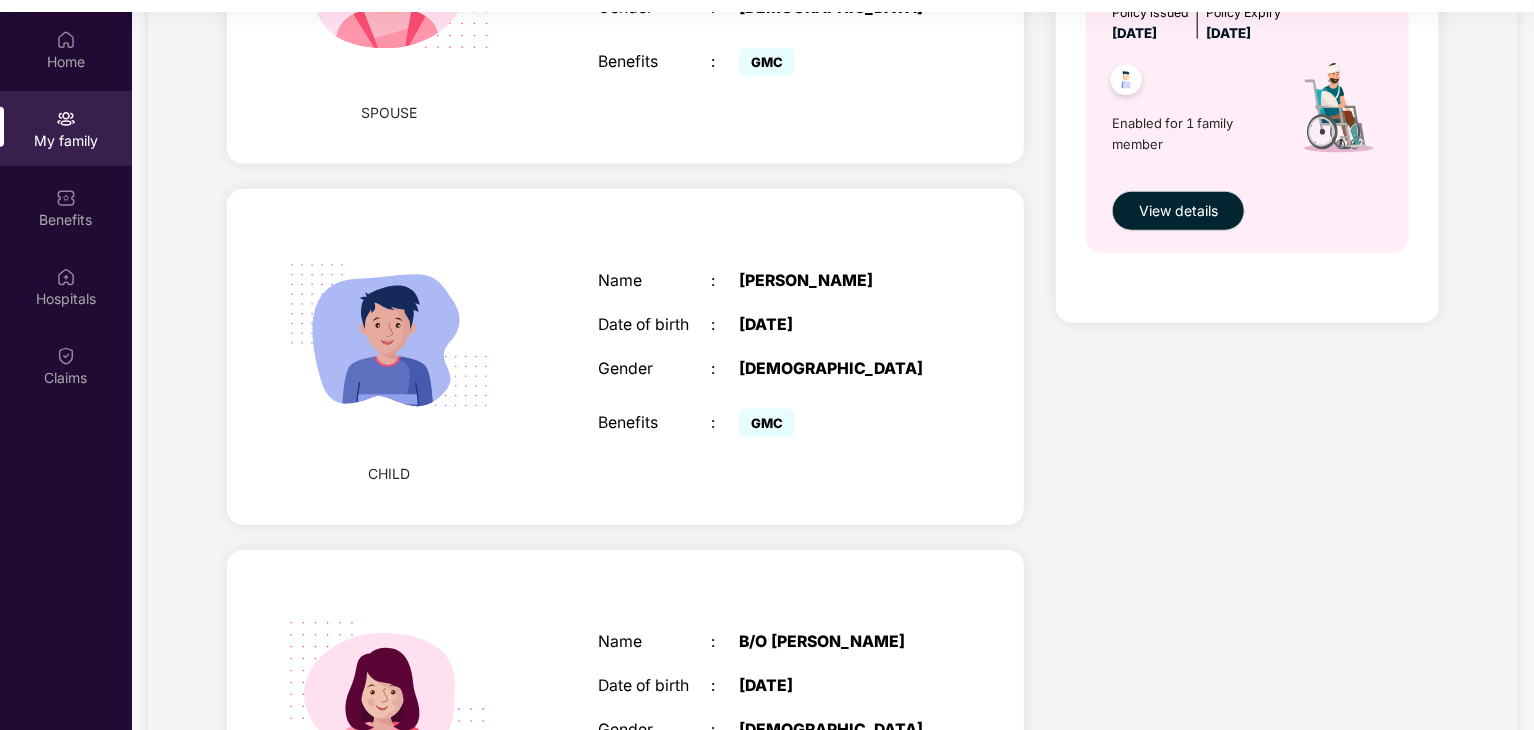 scroll, scrollTop: 988, scrollLeft: 0, axis: vertical 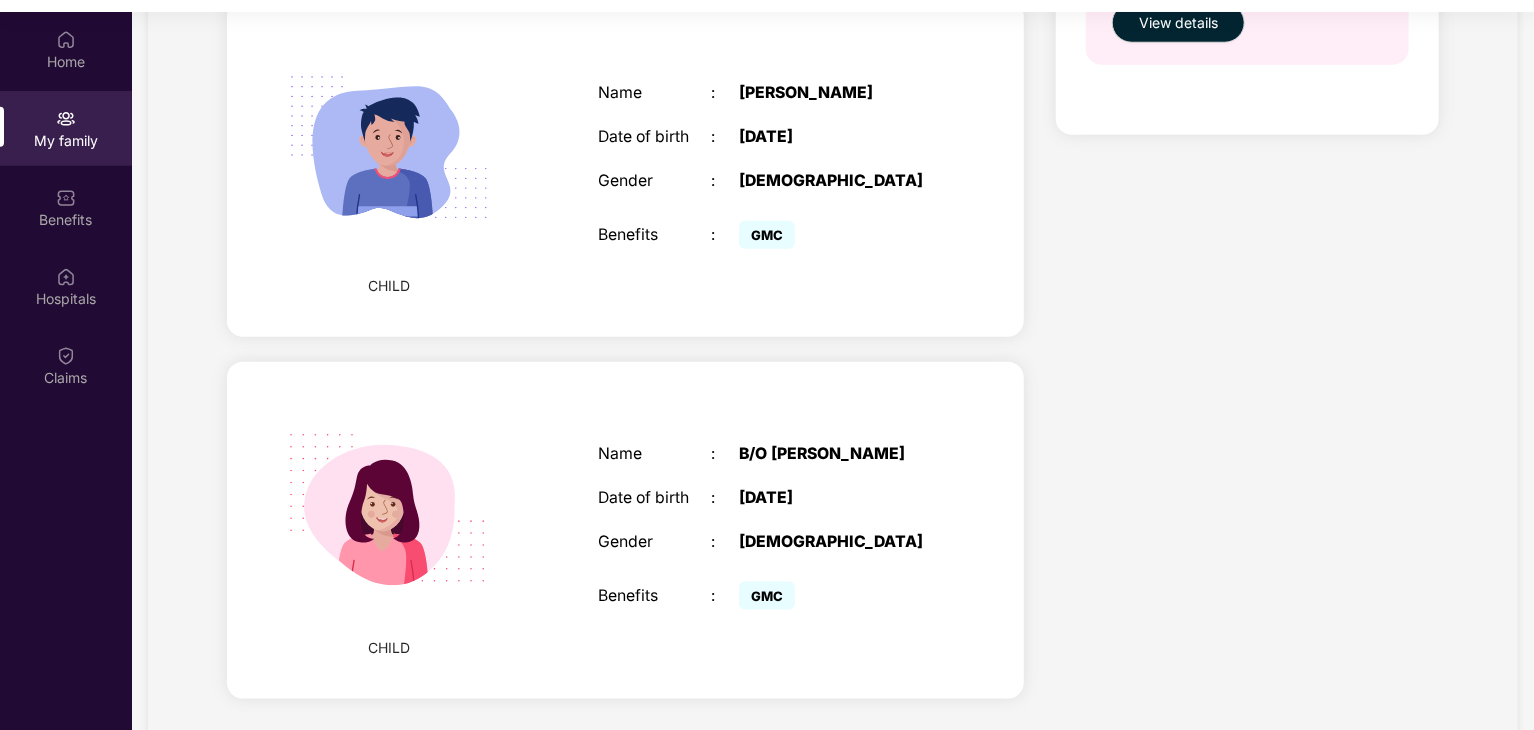 drag, startPoint x: 613, startPoint y: 401, endPoint x: 527, endPoint y: 363, distance: 94.02127 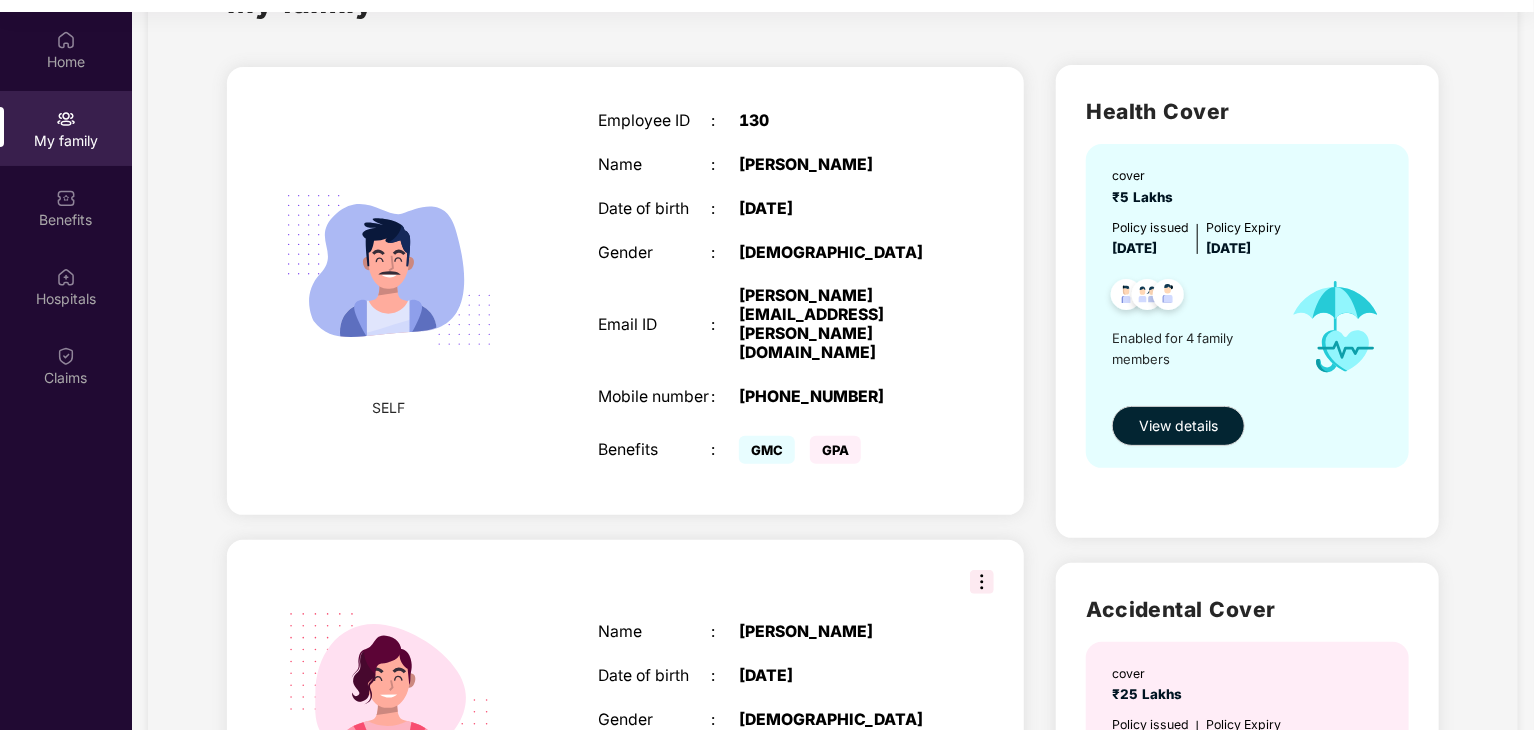 scroll, scrollTop: 0, scrollLeft: 0, axis: both 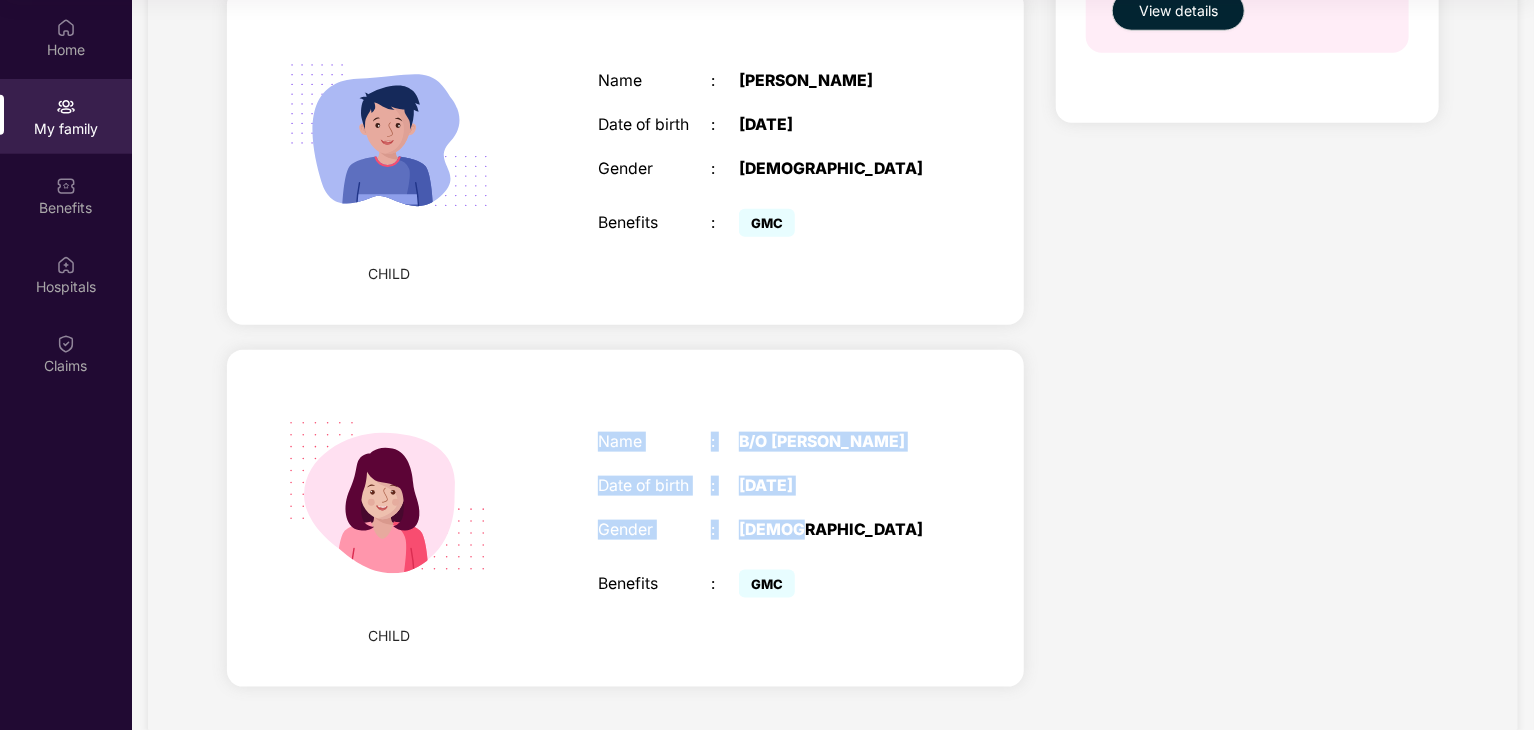 drag, startPoint x: 804, startPoint y: 491, endPoint x: 576, endPoint y: 402, distance: 244.75497 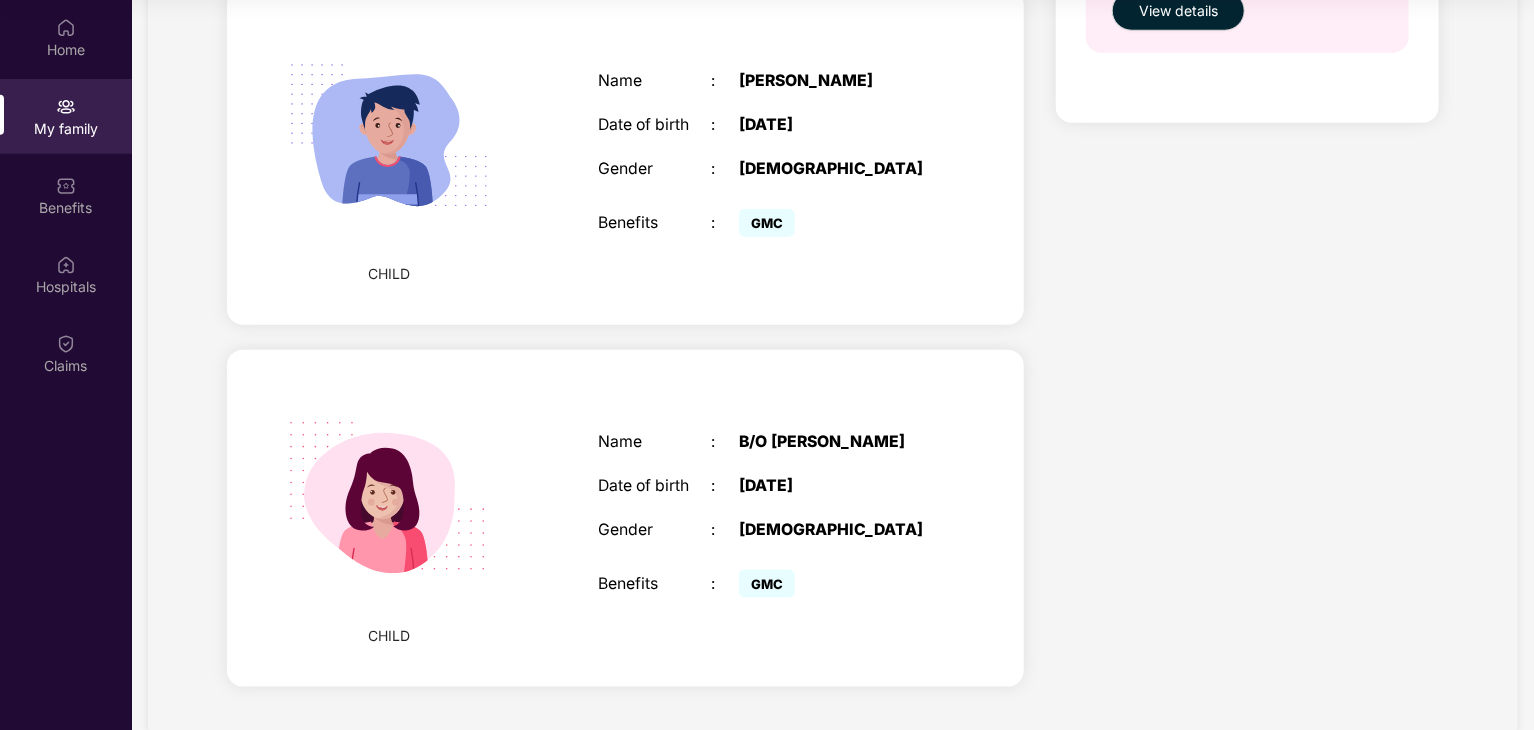 click on "GMC" at bounding box center [838, 584] 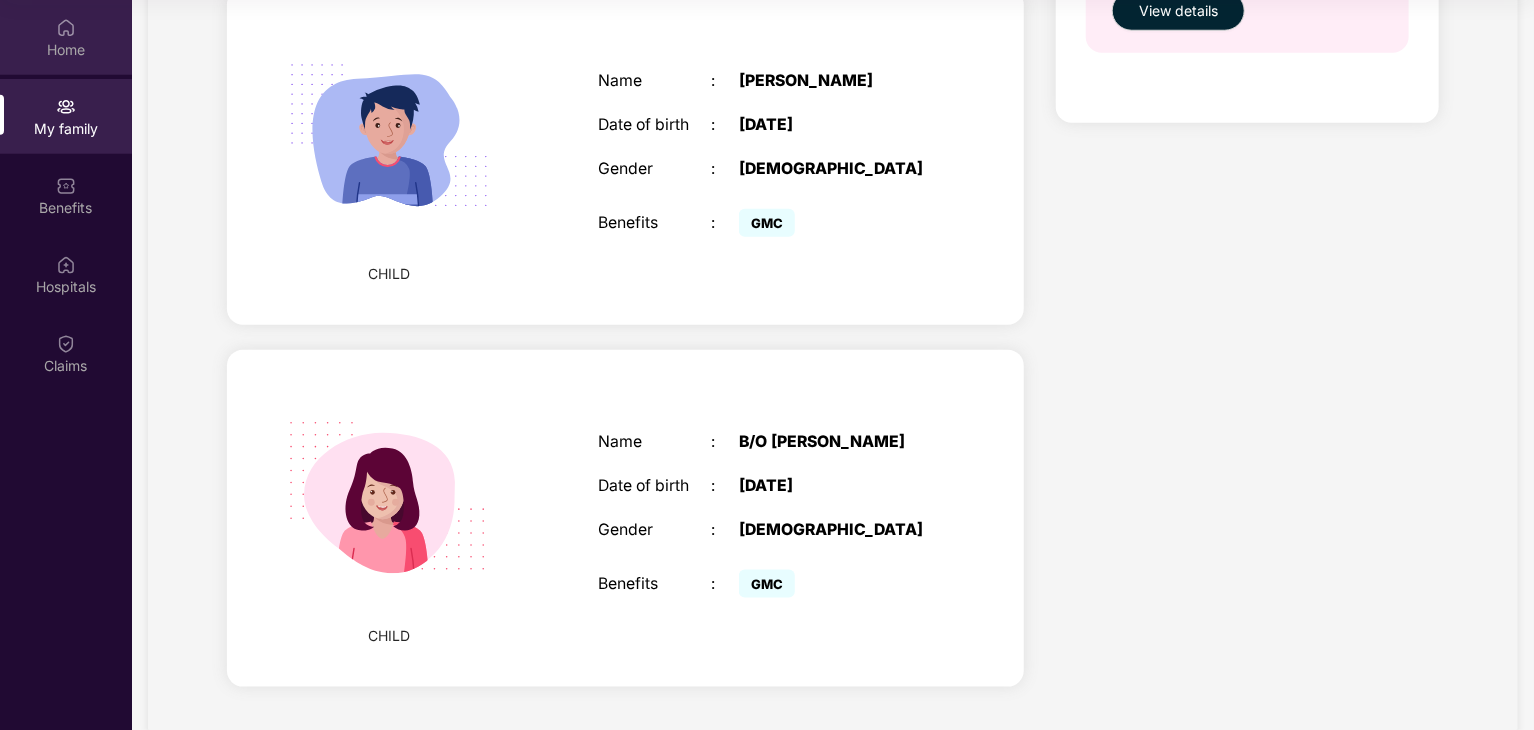 click on "Home" at bounding box center [66, 50] 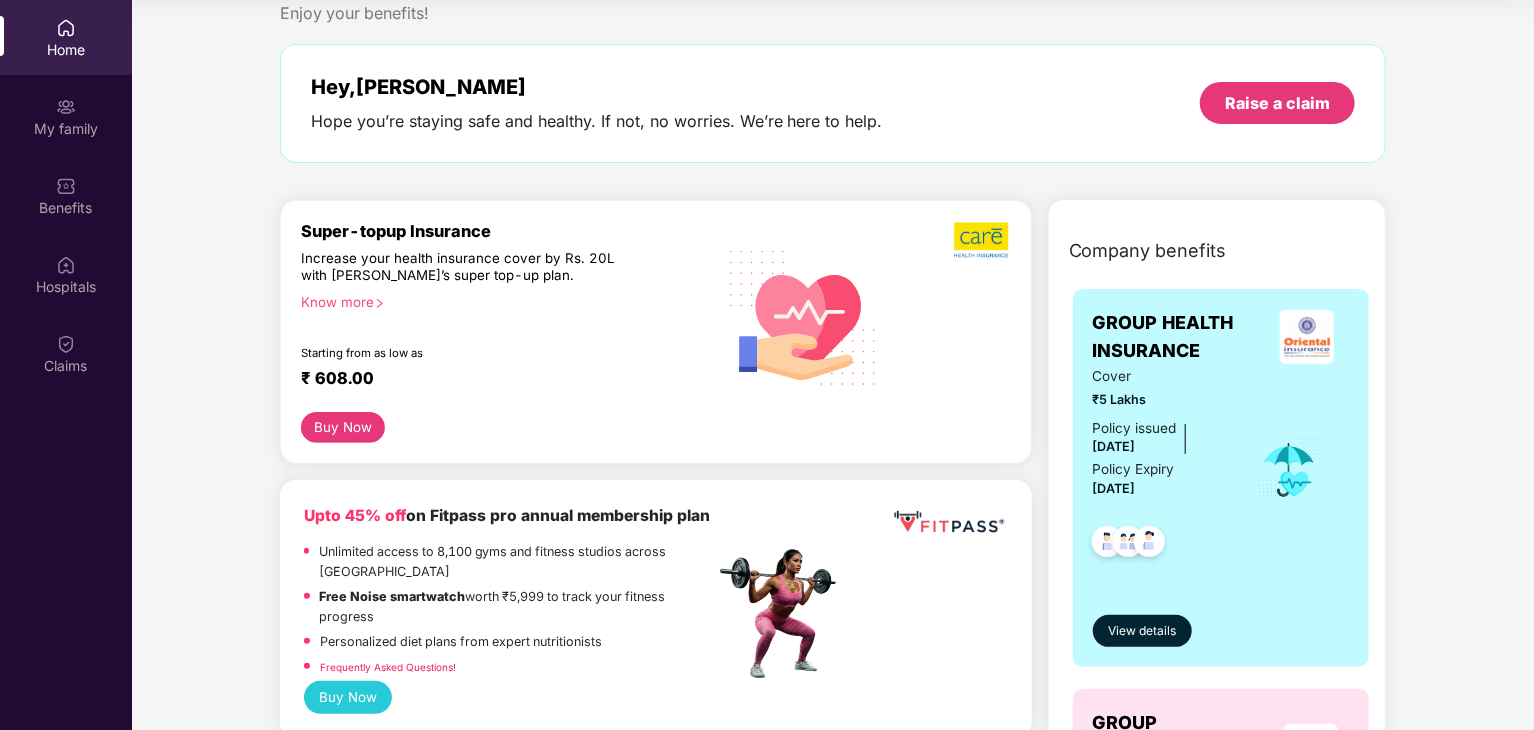 scroll, scrollTop: 0, scrollLeft: 0, axis: both 